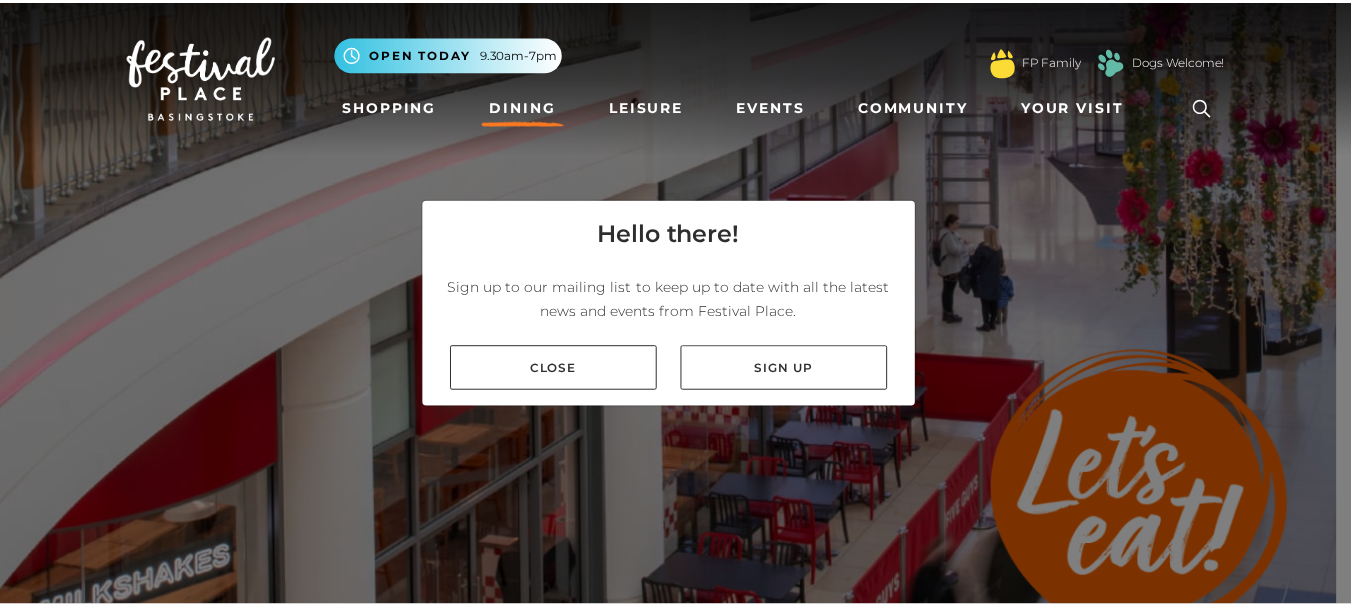 scroll, scrollTop: 0, scrollLeft: 0, axis: both 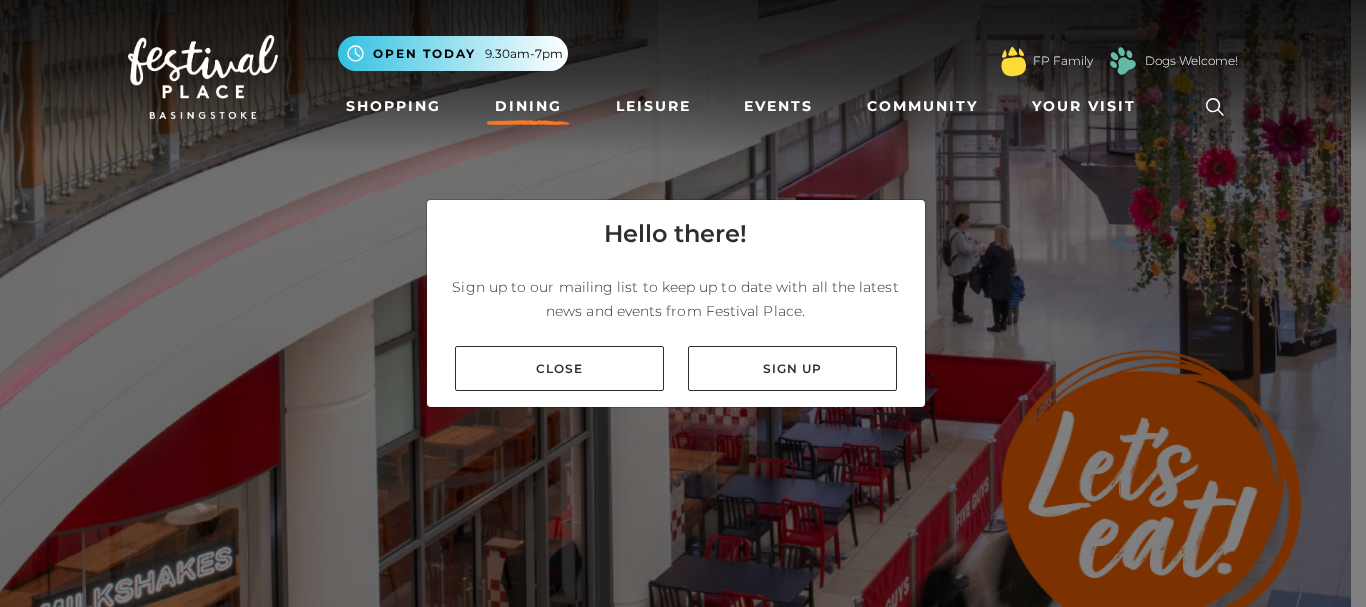 click on "Close" at bounding box center [559, 368] 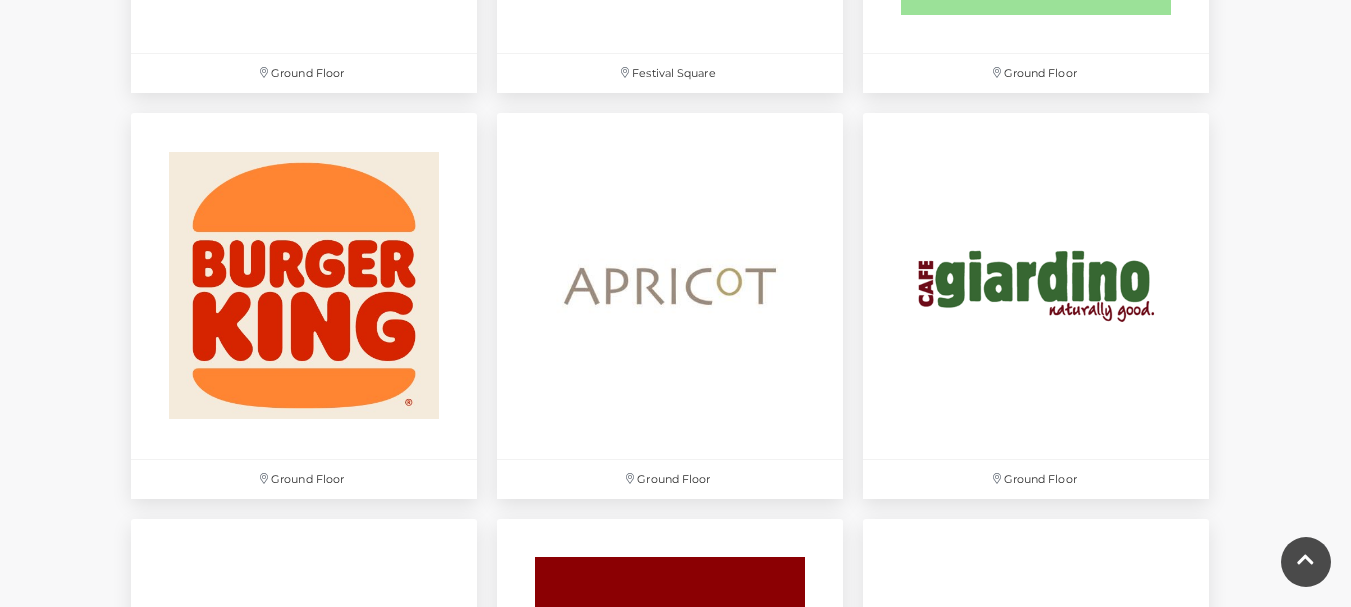 scroll, scrollTop: 2038, scrollLeft: 0, axis: vertical 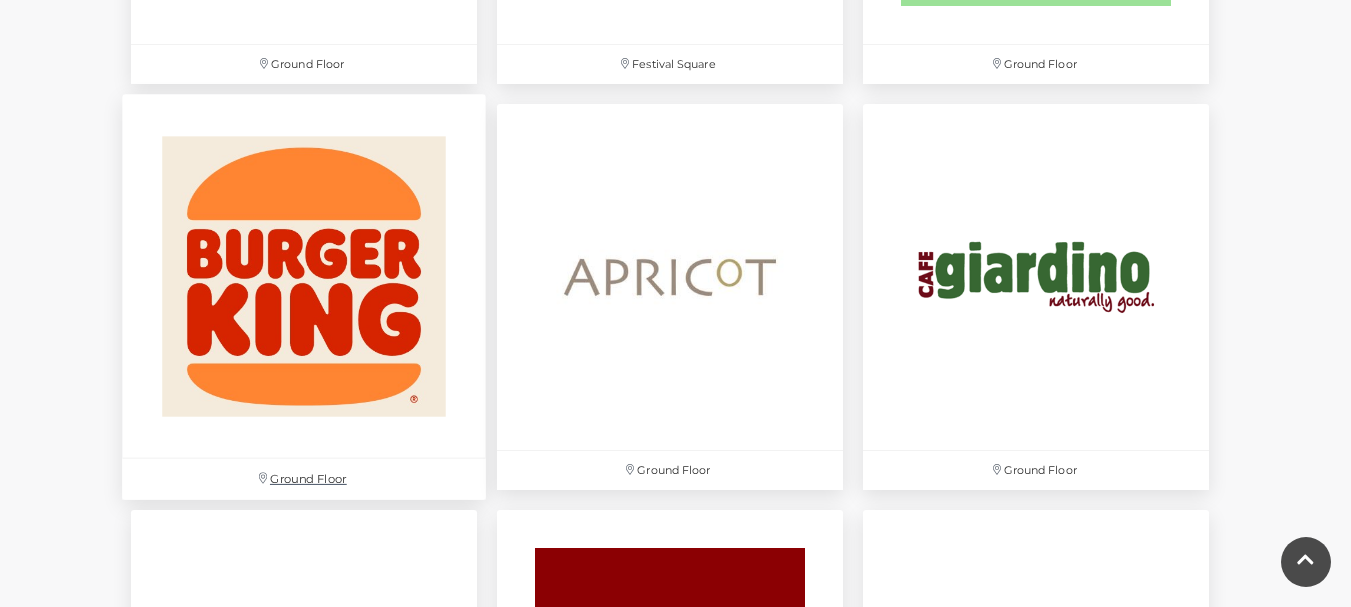 click at bounding box center [304, 276] 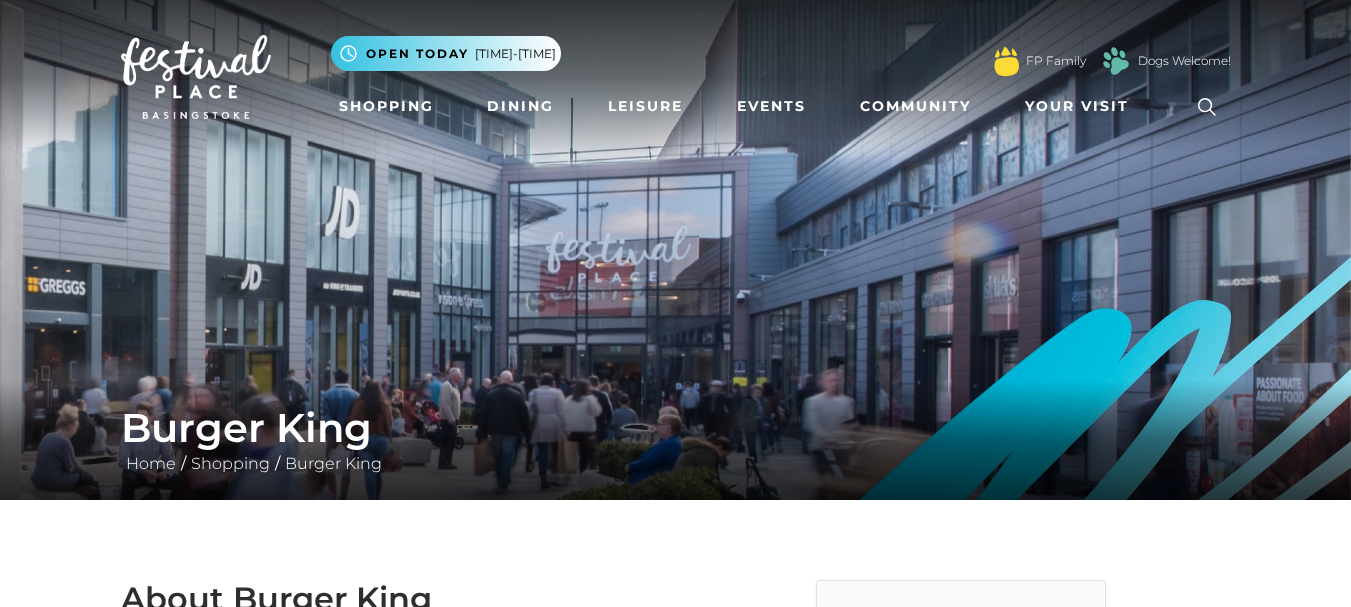 scroll, scrollTop: 0, scrollLeft: 0, axis: both 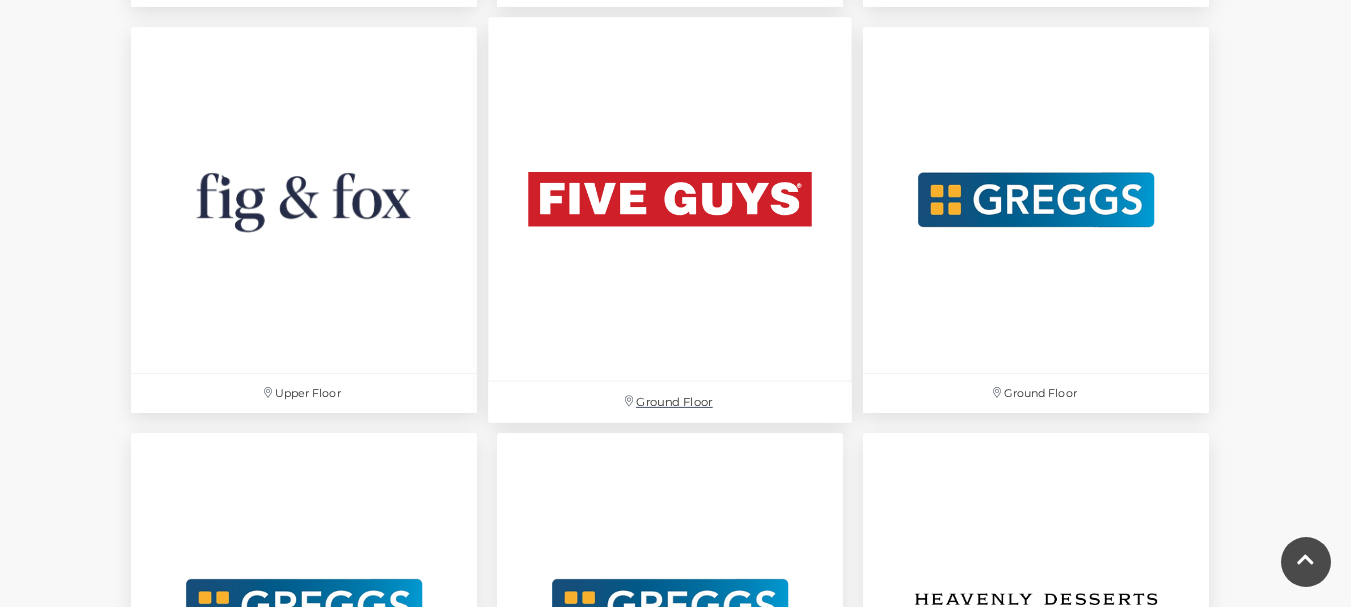 click at bounding box center (670, 199) 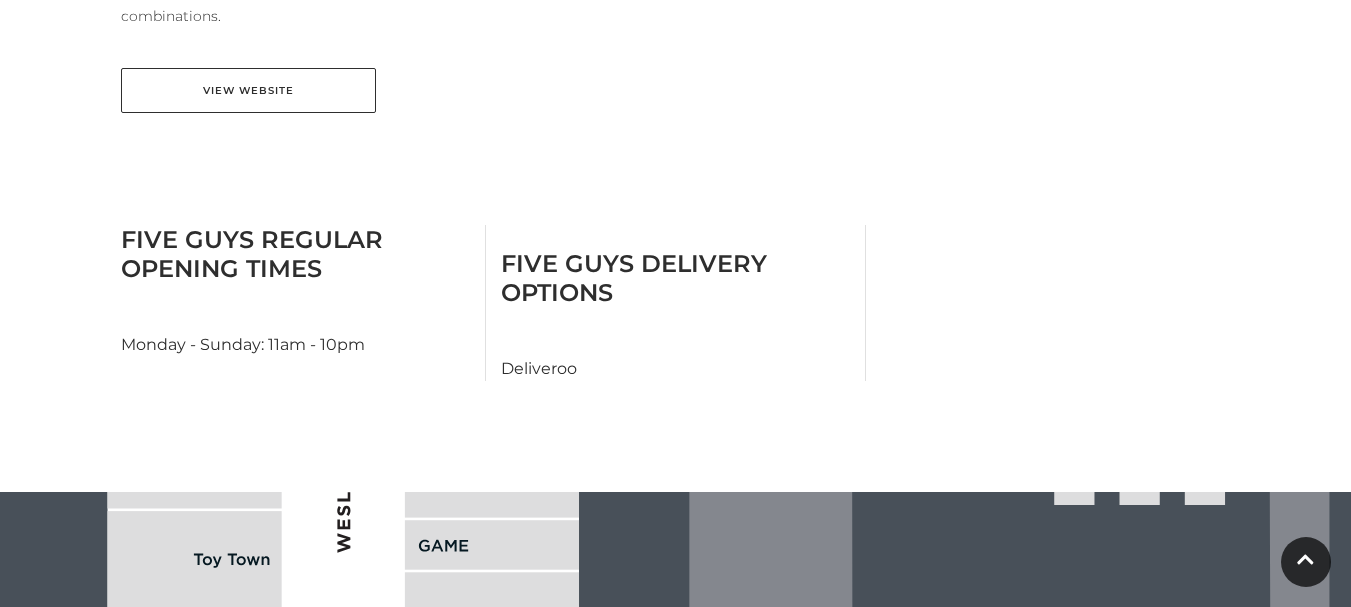 scroll, scrollTop: 951, scrollLeft: 0, axis: vertical 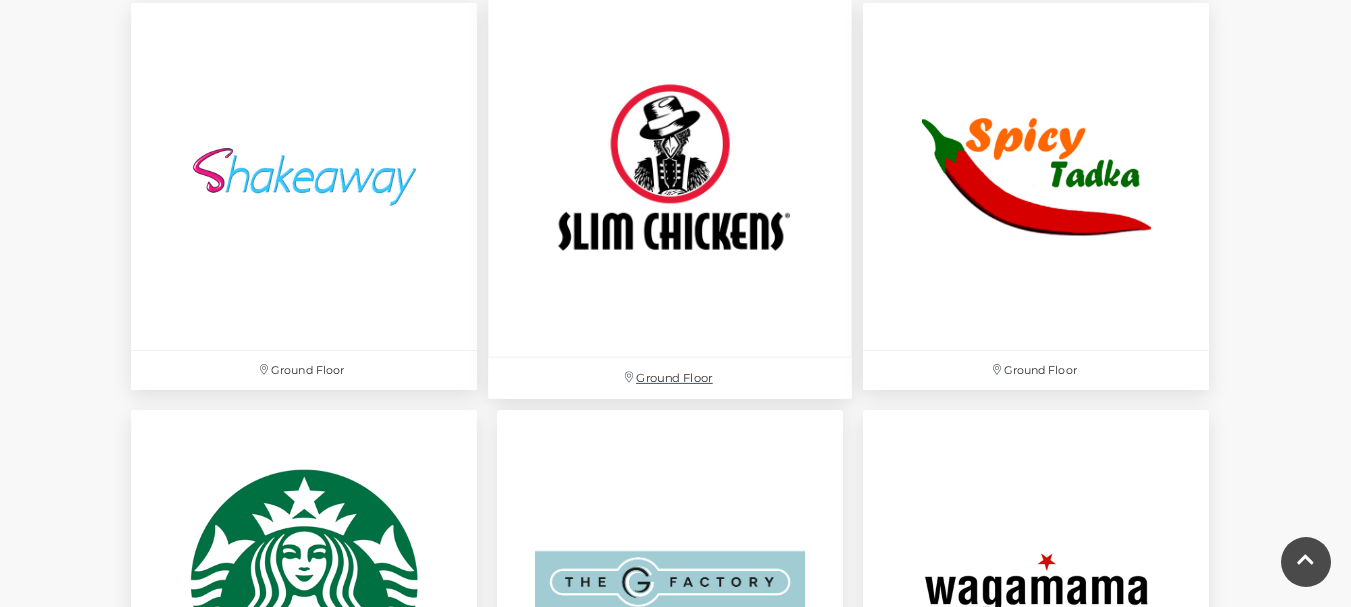 click at bounding box center [670, 176] 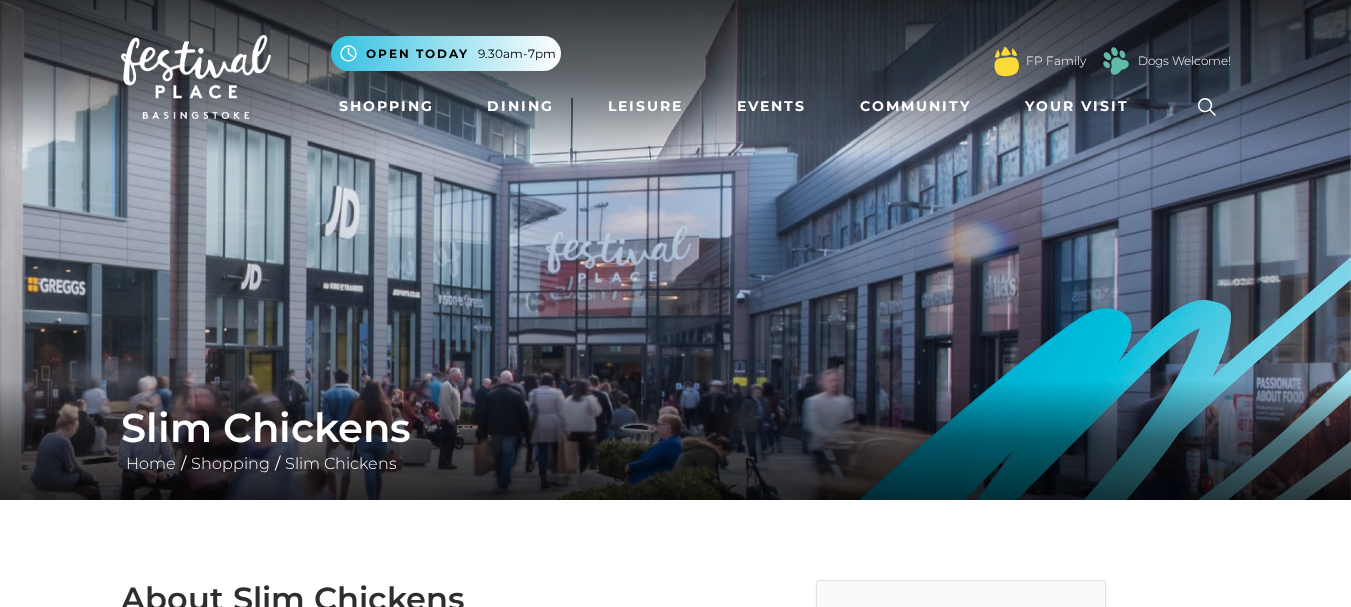 scroll, scrollTop: 0, scrollLeft: 0, axis: both 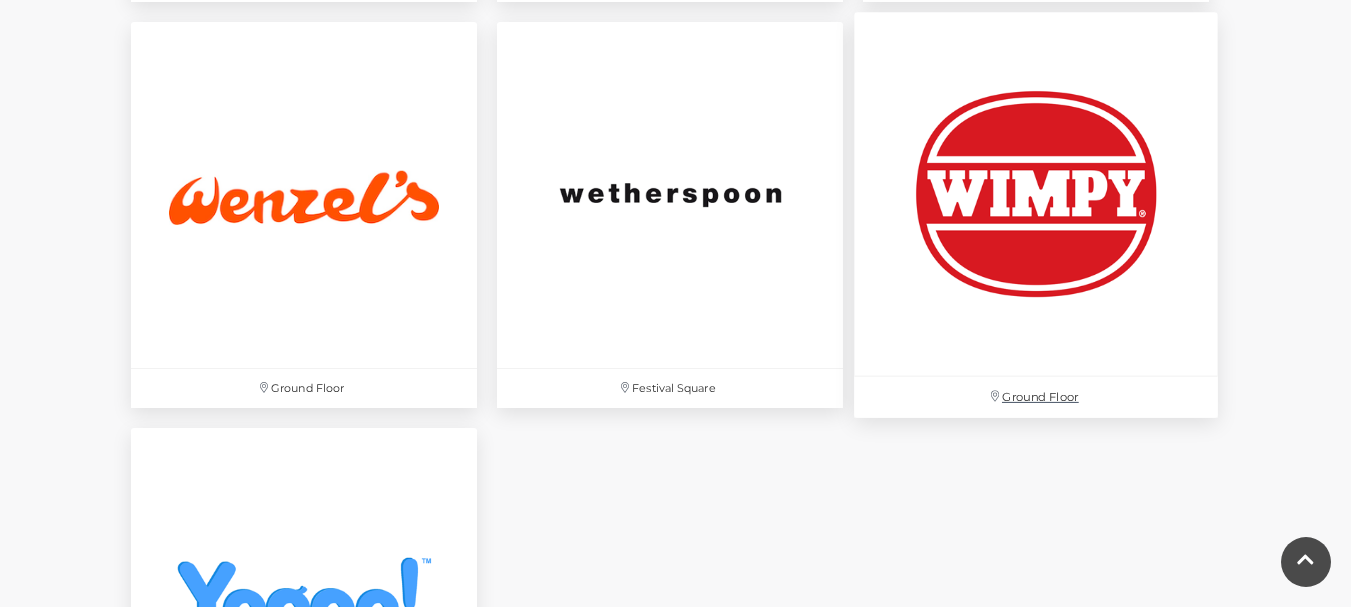 click at bounding box center (1036, 194) 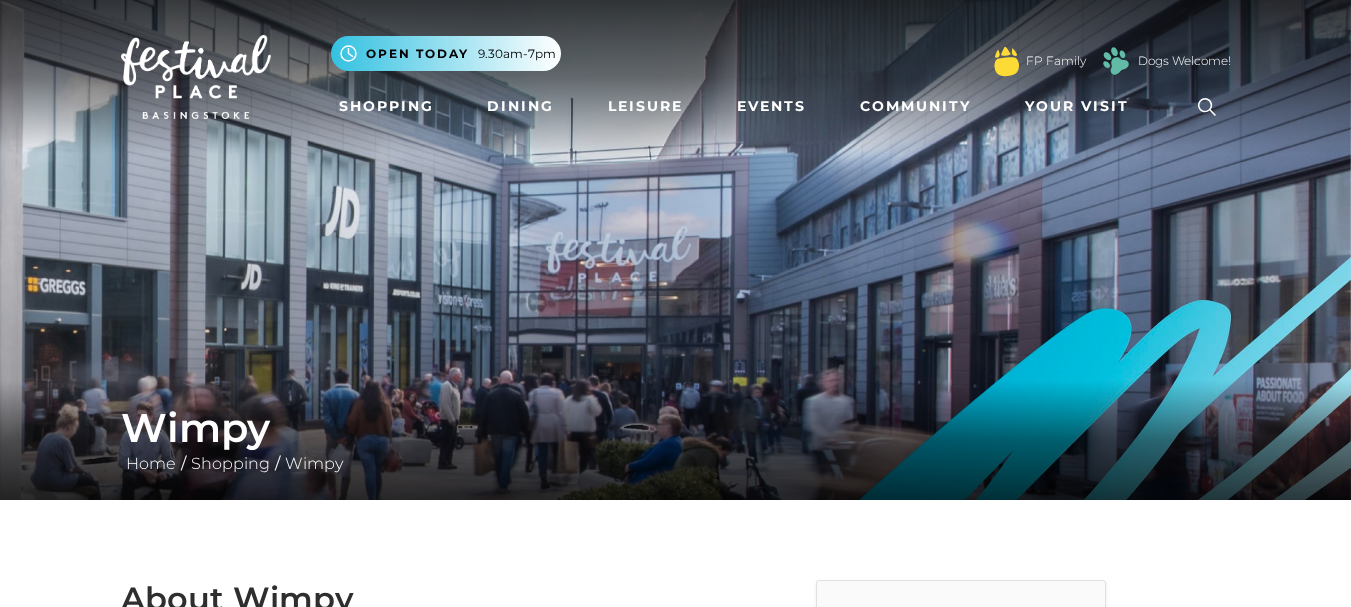 scroll, scrollTop: 0, scrollLeft: 0, axis: both 